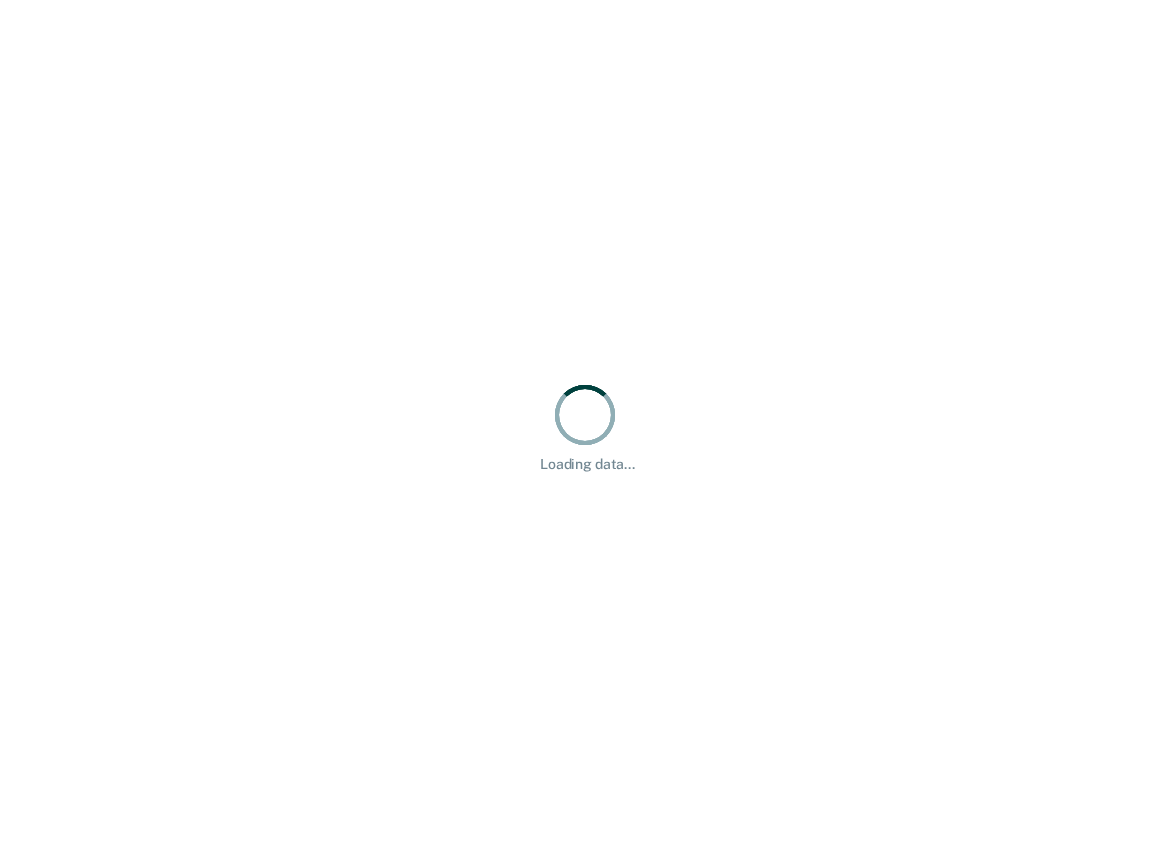 scroll, scrollTop: 0, scrollLeft: 0, axis: both 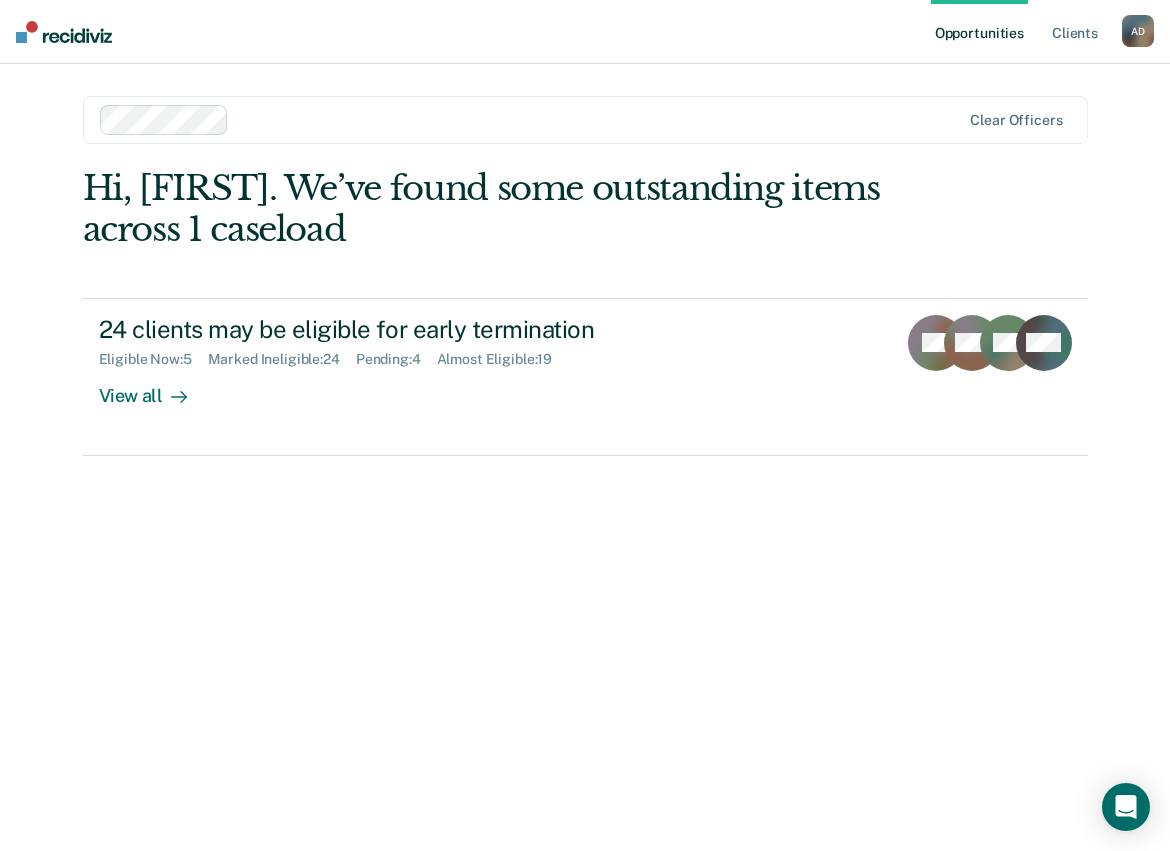 drag, startPoint x: 563, startPoint y: 22, endPoint x: 560, endPoint y: 37, distance: 15.297058 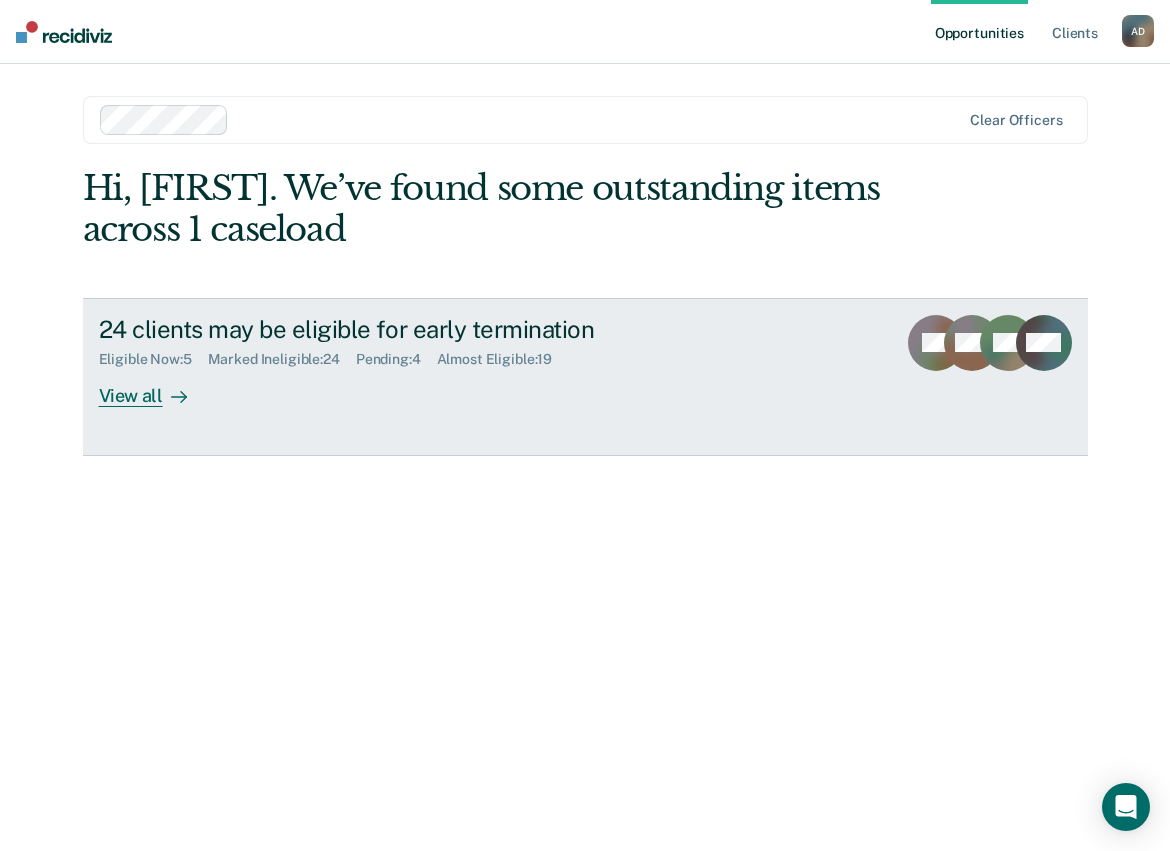 click on "View all" at bounding box center (155, 387) 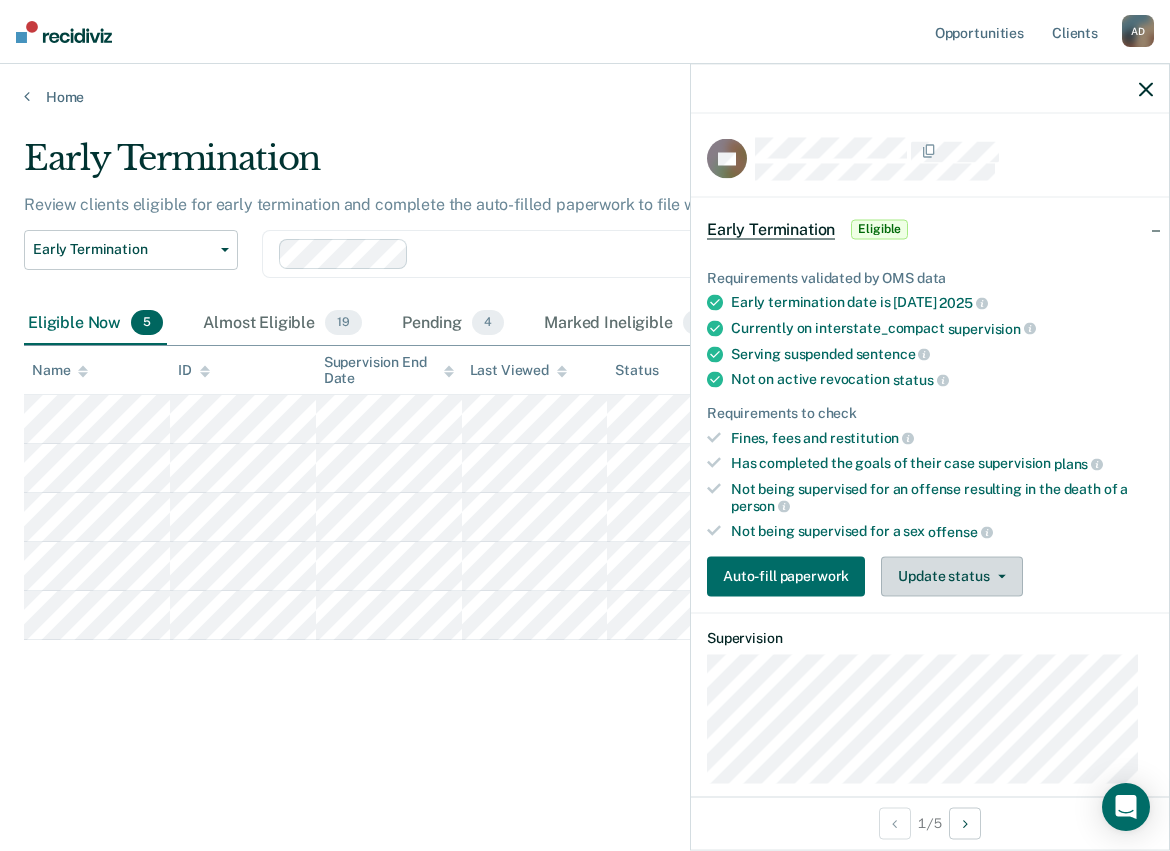 click on "Update status" at bounding box center [951, 576] 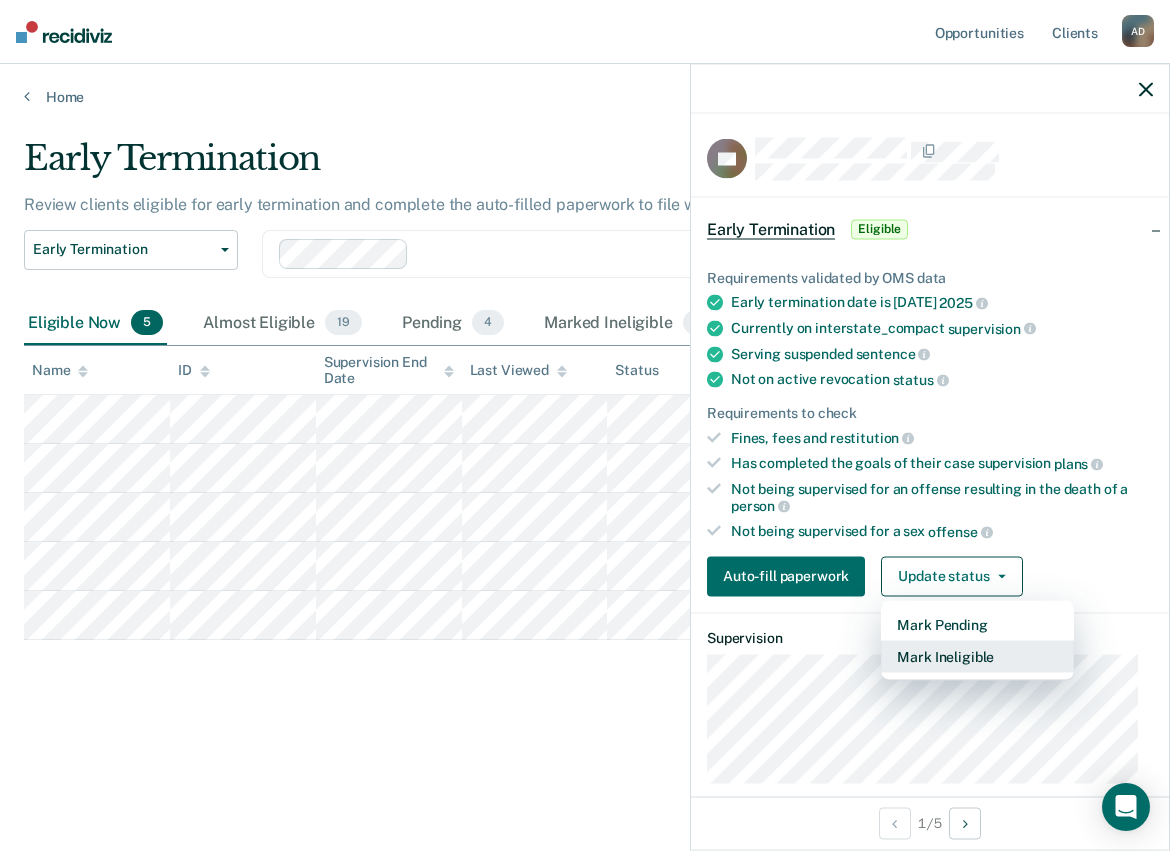 click on "Mark Ineligible" at bounding box center [977, 656] 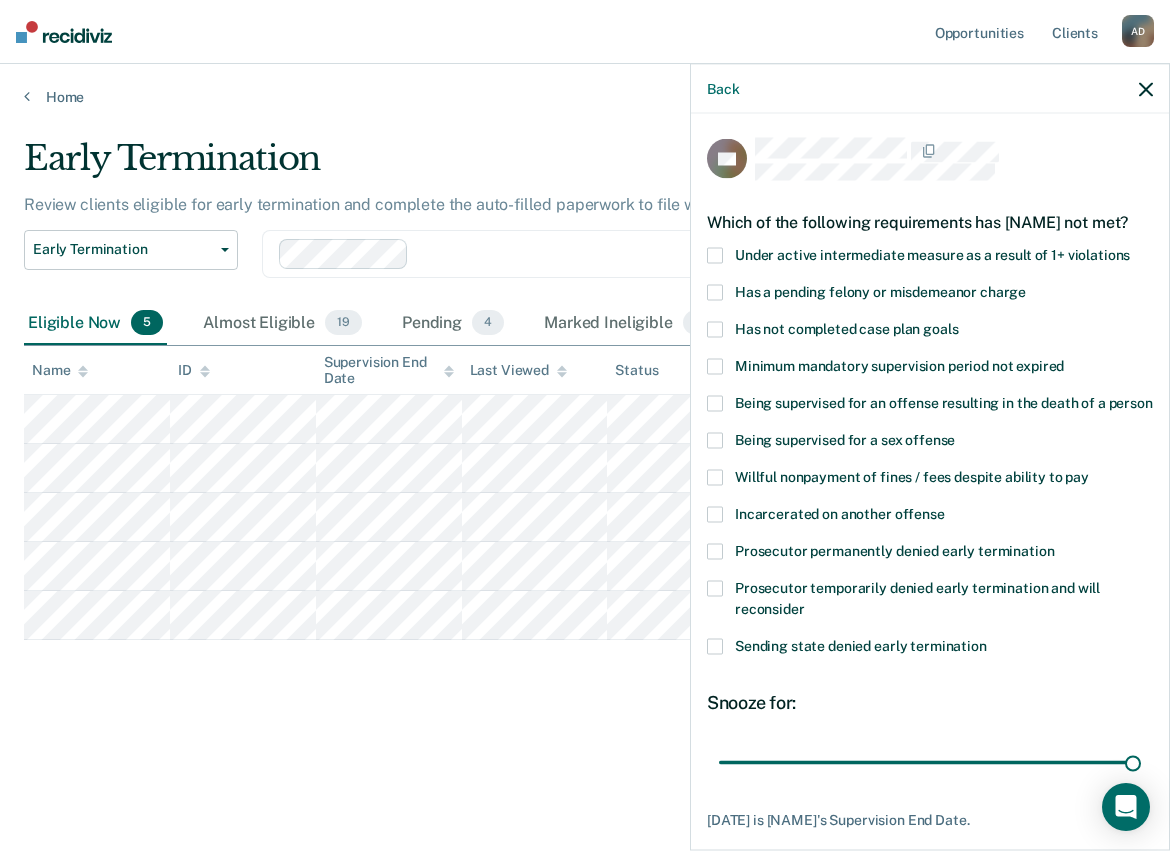 scroll, scrollTop: 100, scrollLeft: 0, axis: vertical 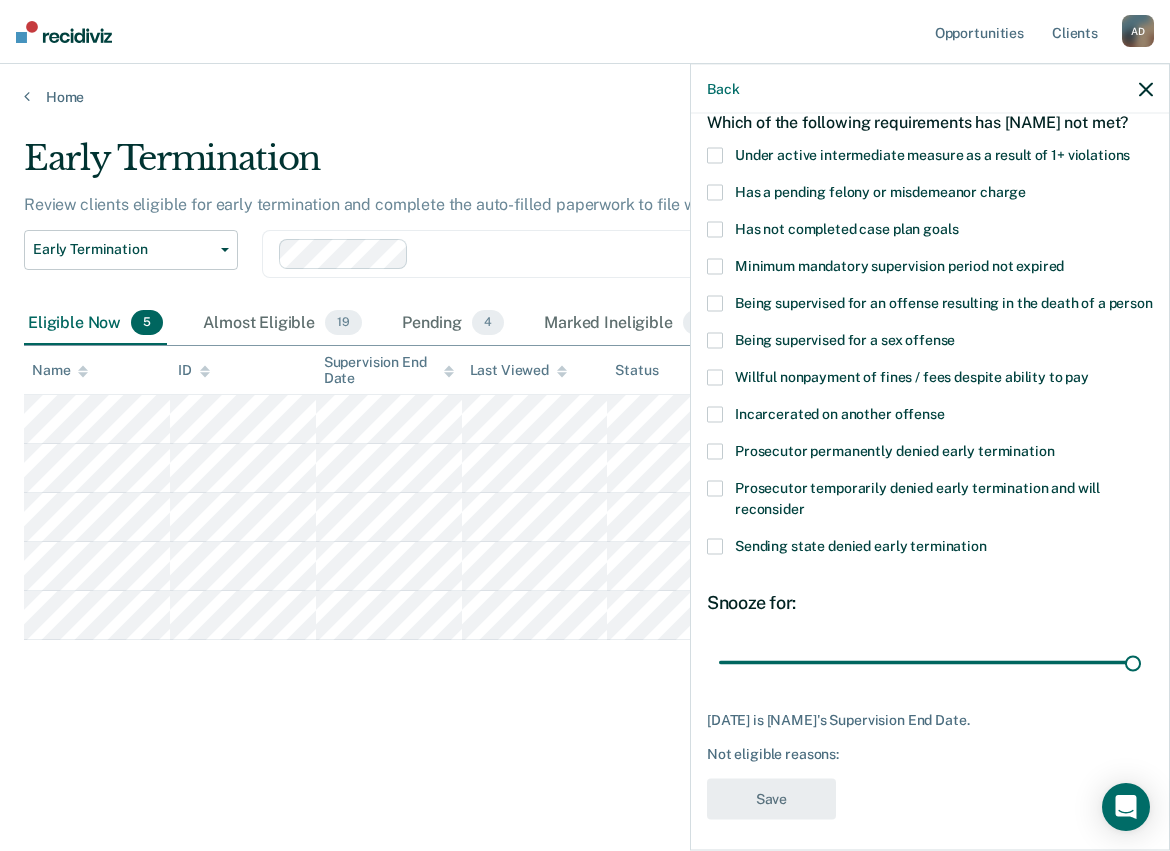 click on "Minimum mandatory supervision period not expired" at bounding box center [899, 265] 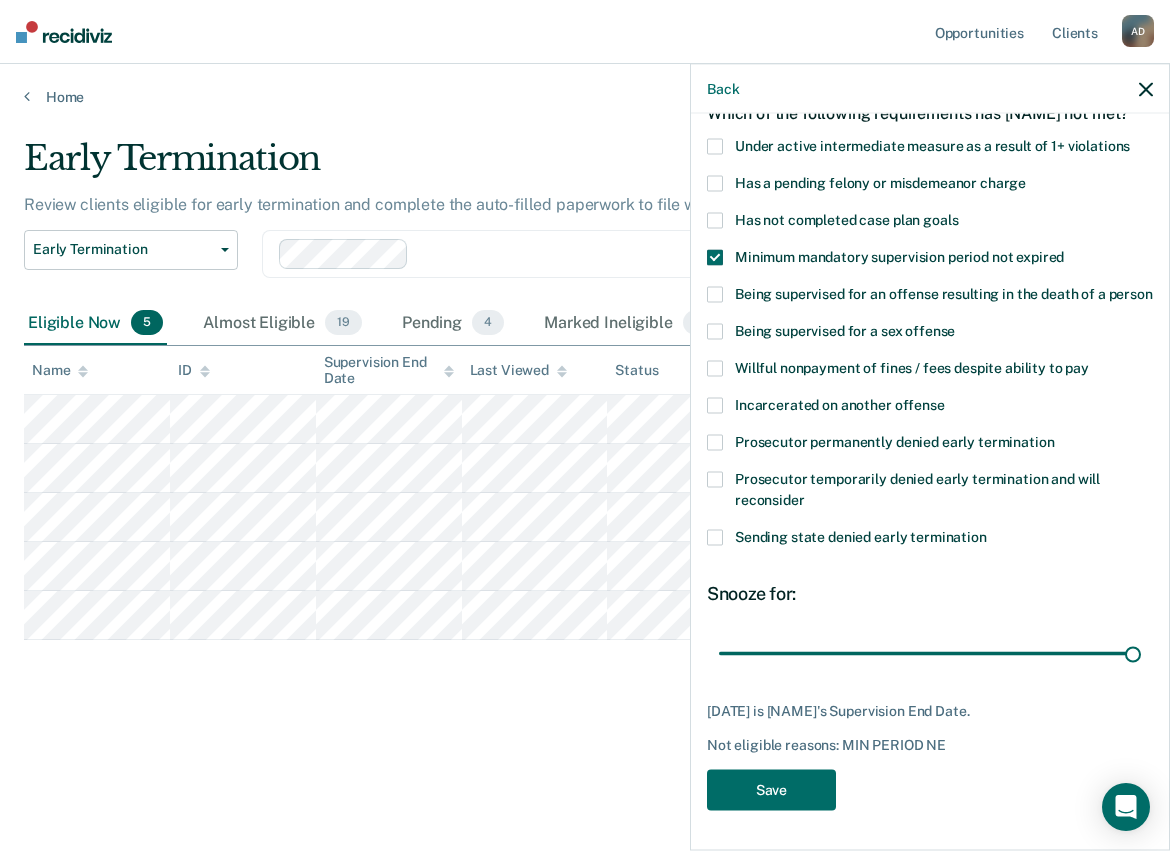 scroll, scrollTop: 147, scrollLeft: 0, axis: vertical 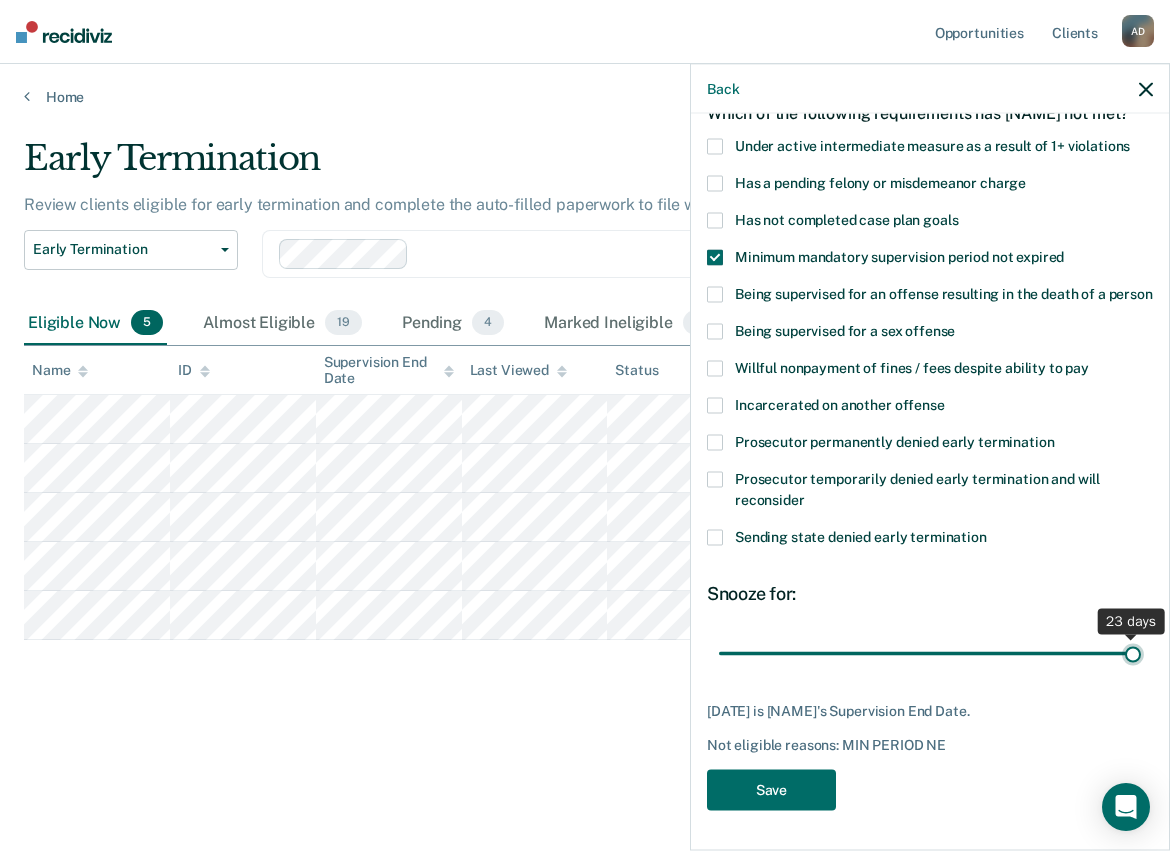 click at bounding box center (930, 653) 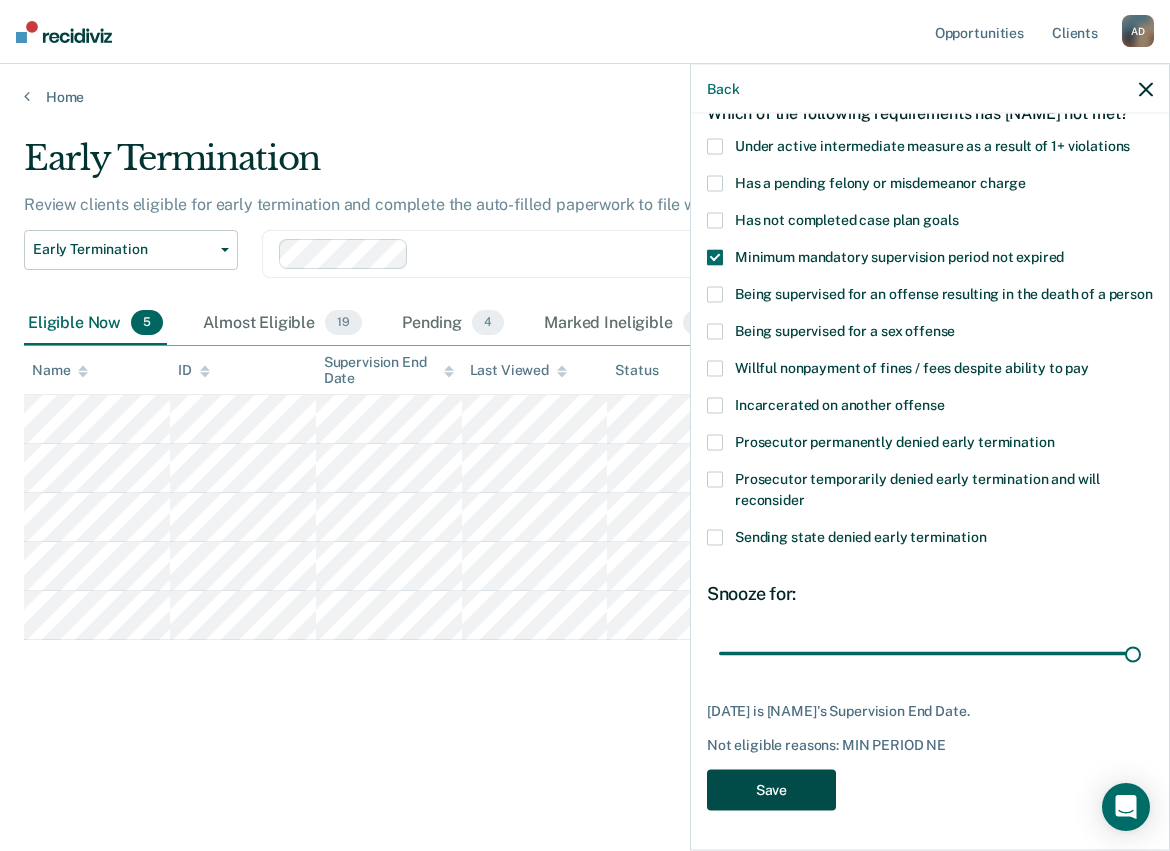 click on "Save" at bounding box center [771, 789] 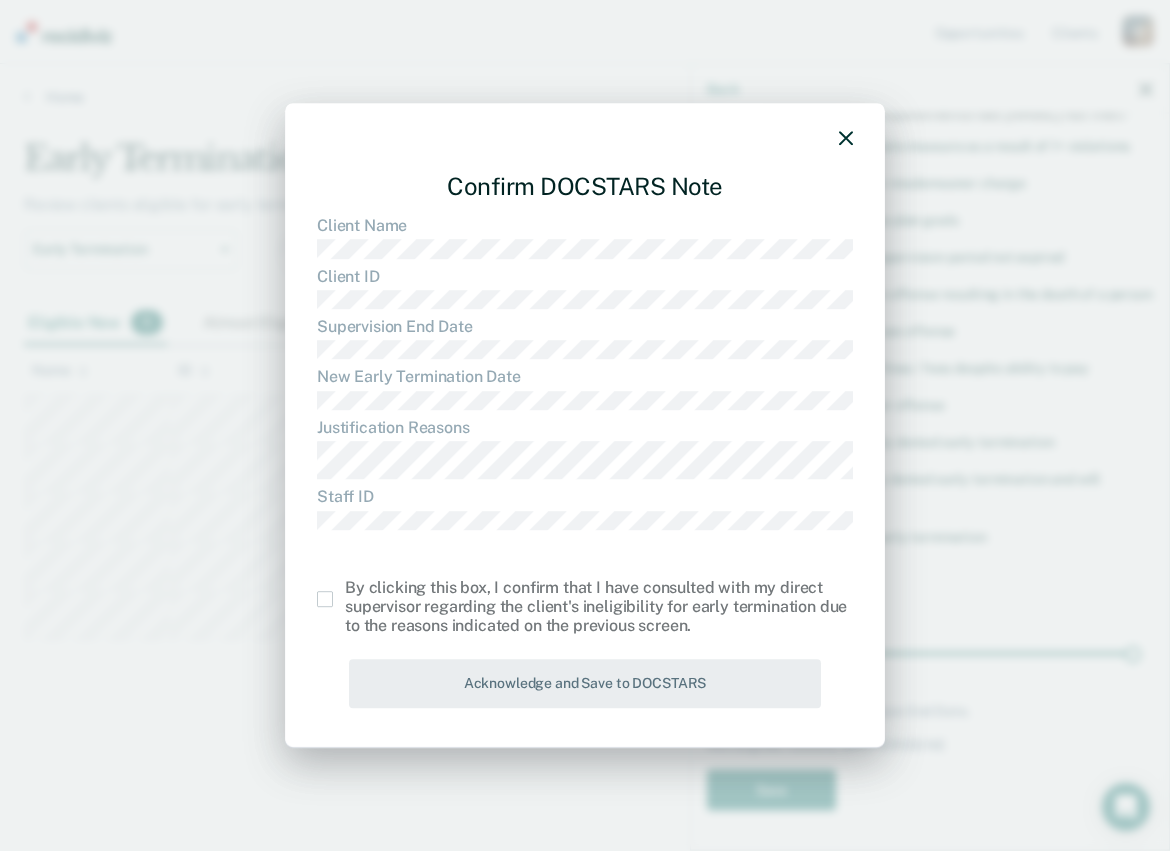 click at bounding box center (325, 599) 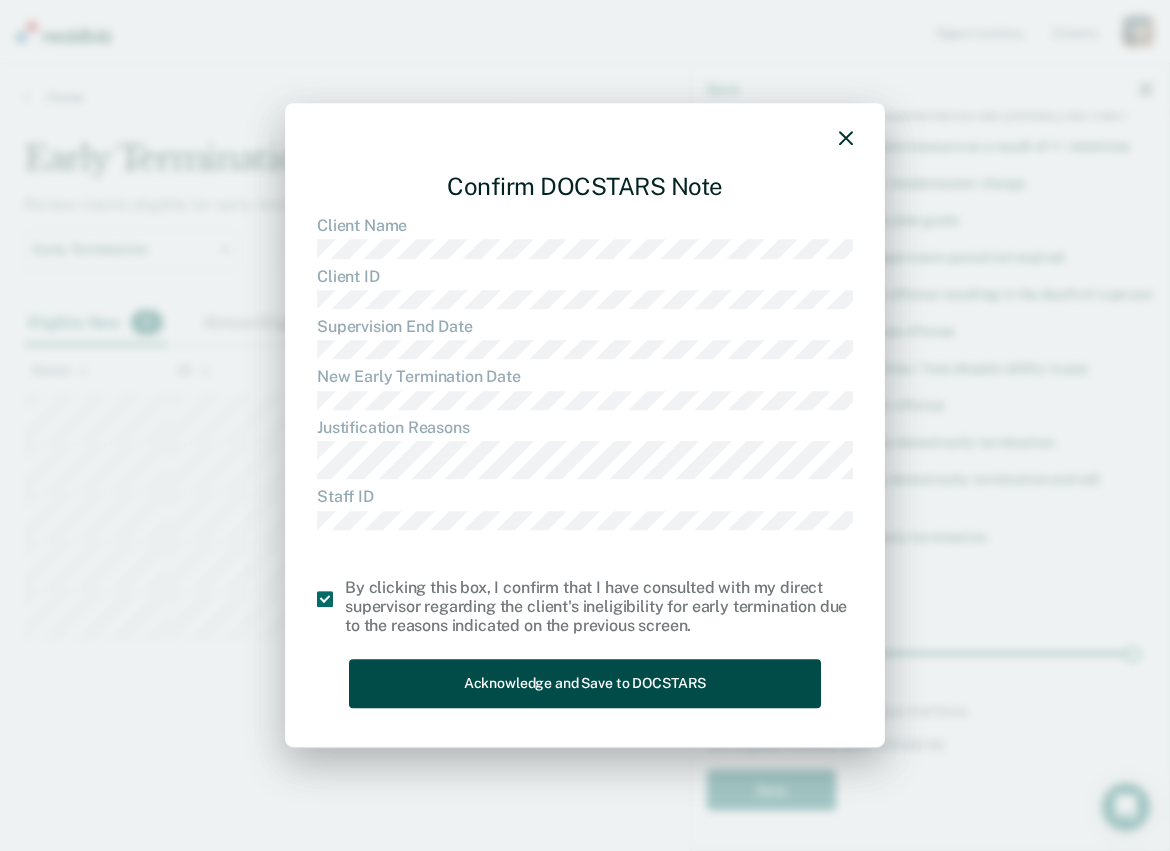 click on "Acknowledge and Save to DOCSTARS" at bounding box center (585, 684) 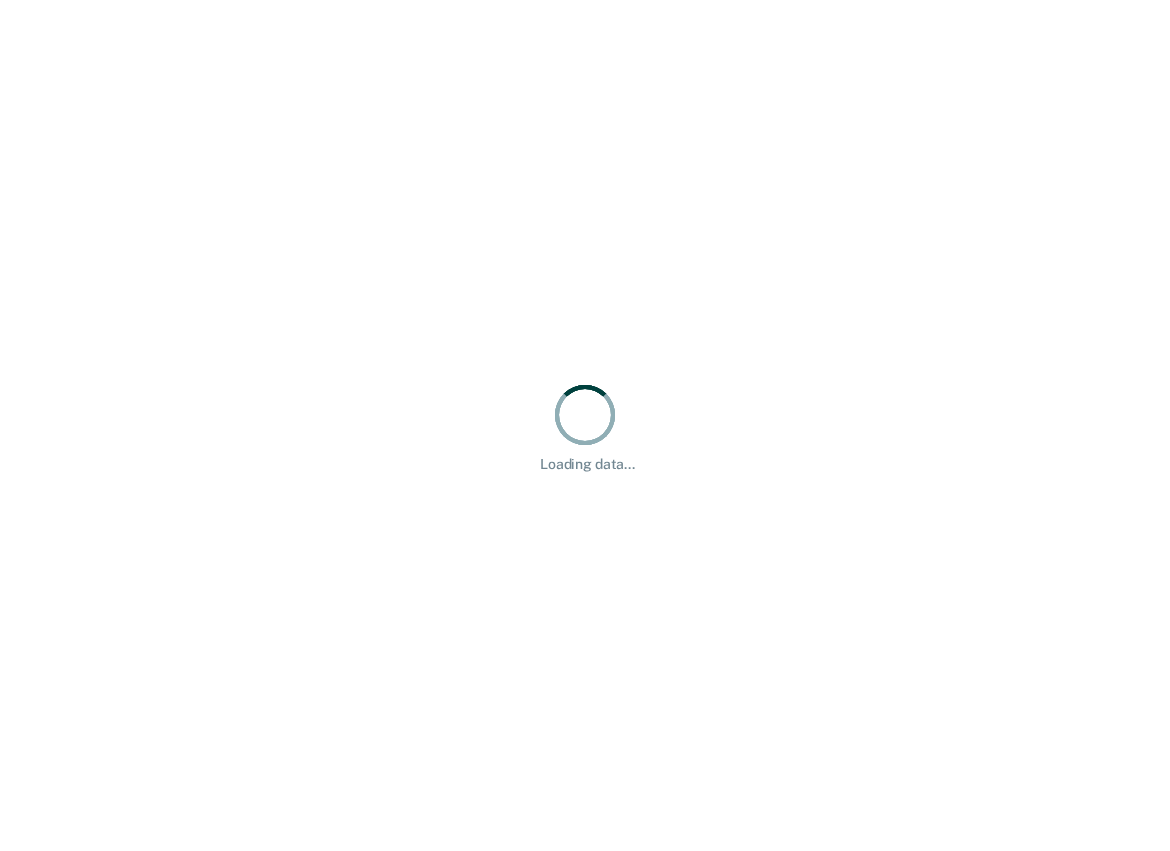 scroll, scrollTop: 0, scrollLeft: 0, axis: both 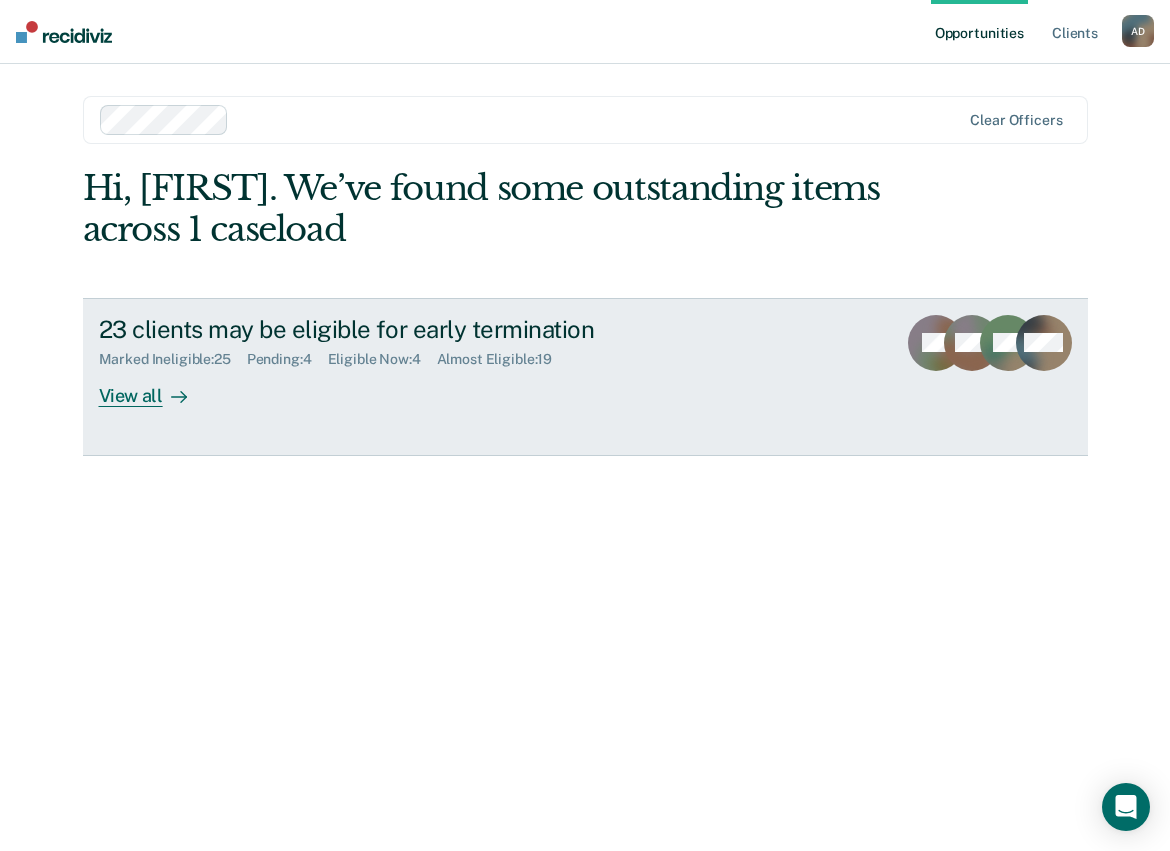click on "View all" at bounding box center (155, 387) 